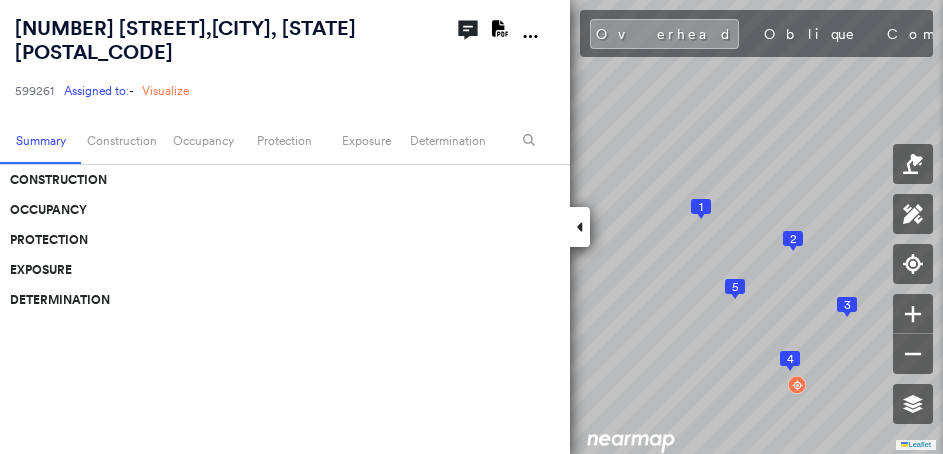 scroll, scrollTop: 0, scrollLeft: 0, axis: both 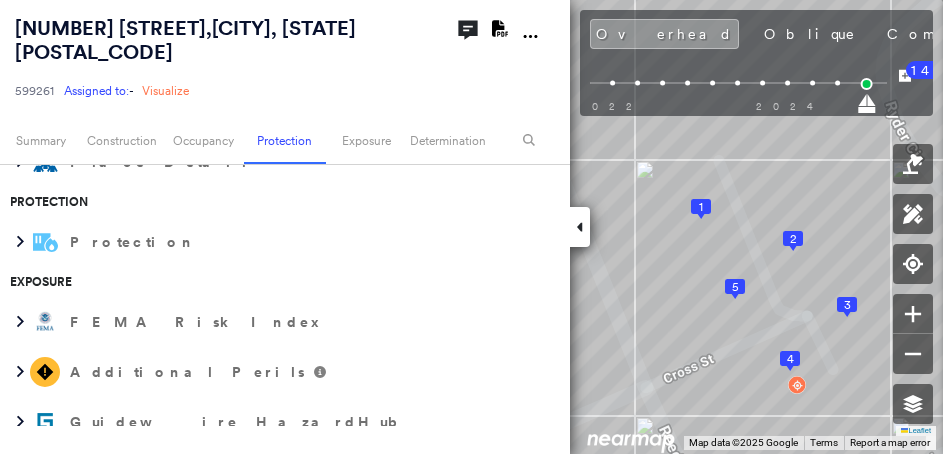click 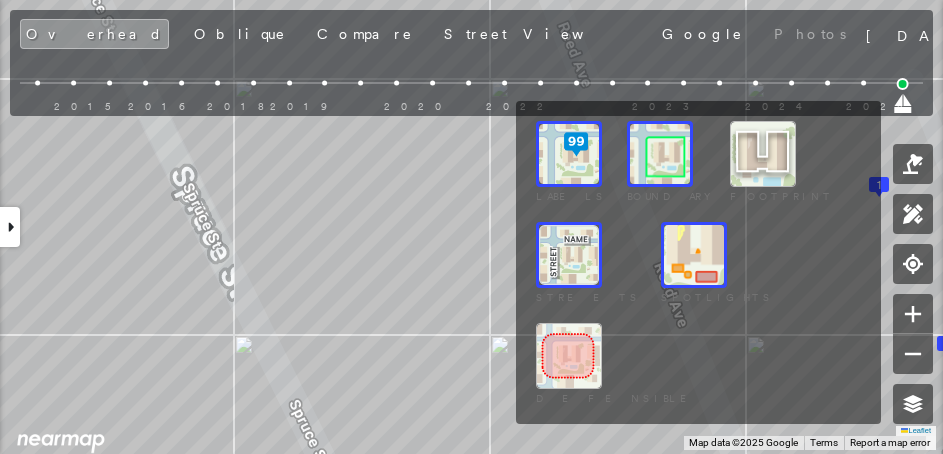 click at bounding box center (569, 356) 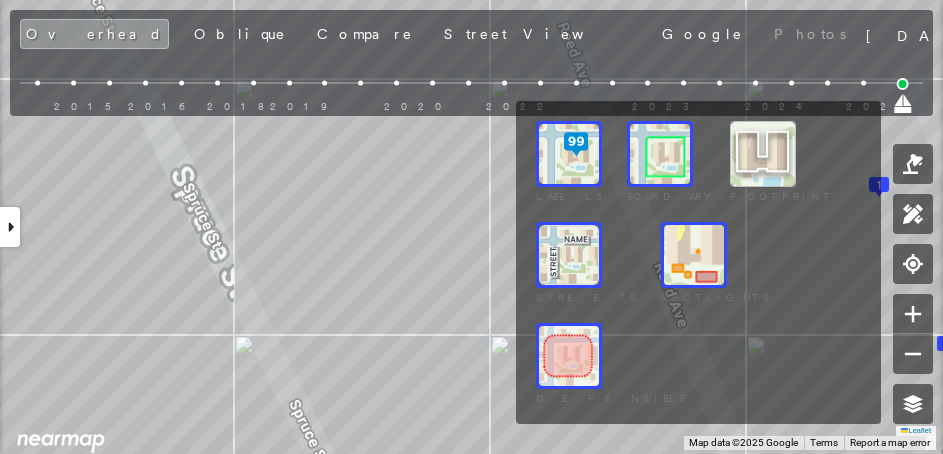 click at bounding box center [694, 255] 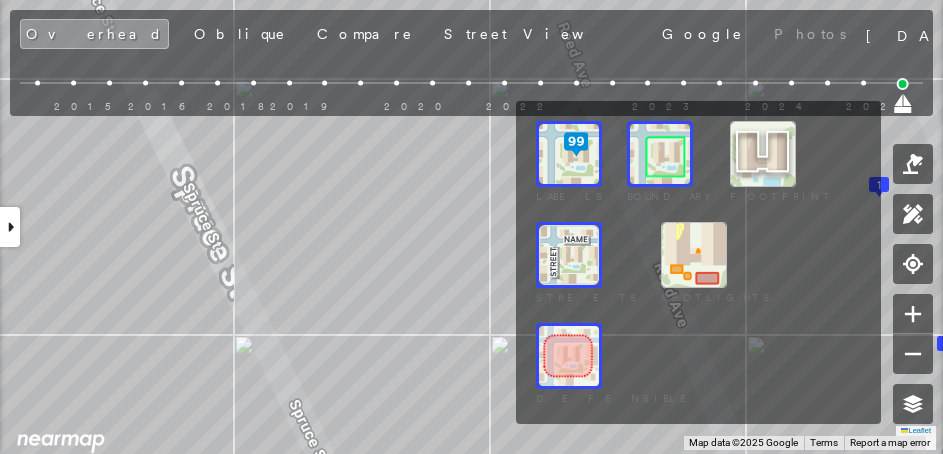 click at bounding box center (569, 154) 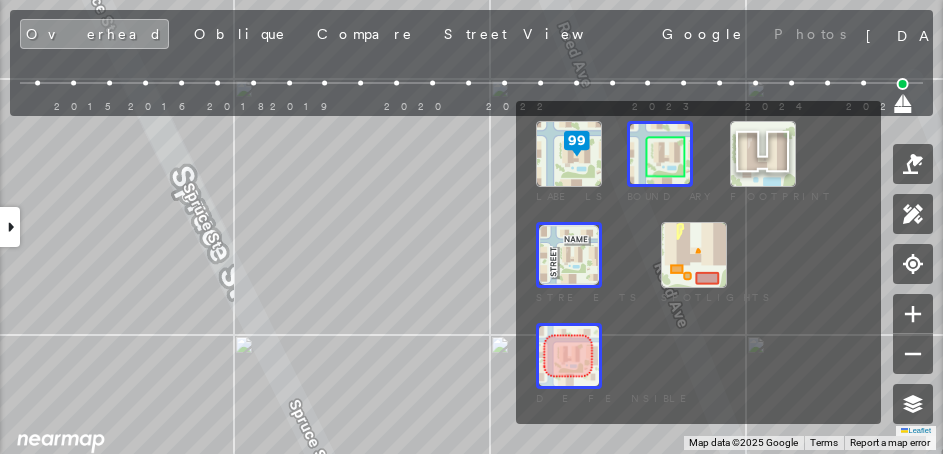 click at bounding box center (660, 154) 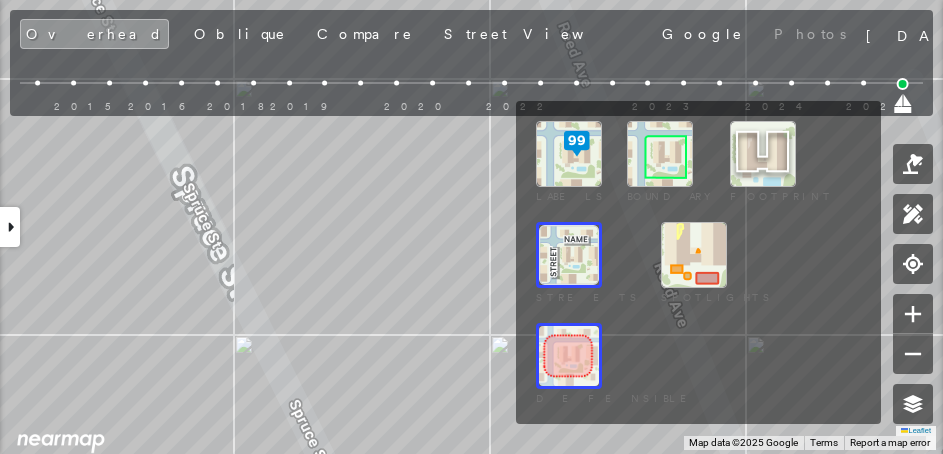 click at bounding box center [763, 154] 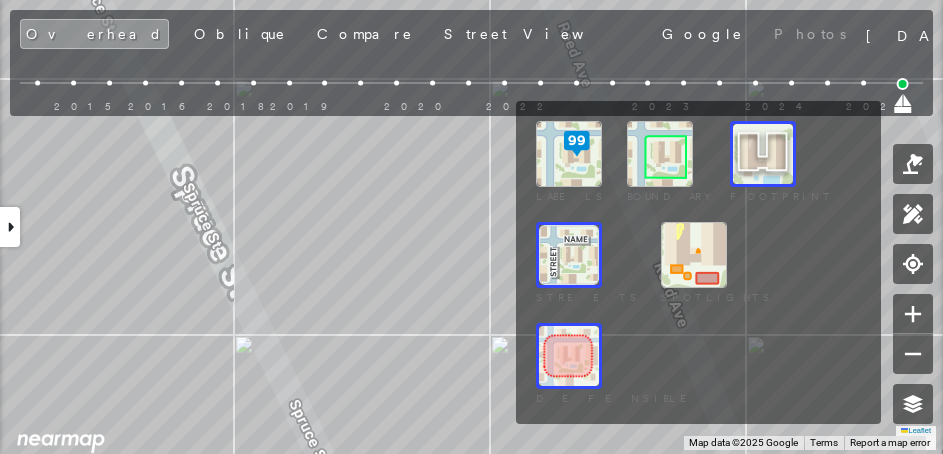 click at bounding box center (763, 154) 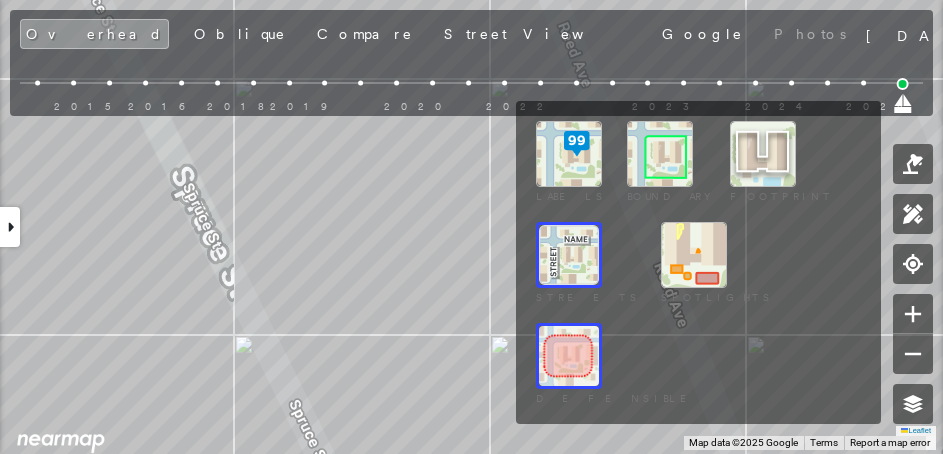 click at bounding box center [569, 255] 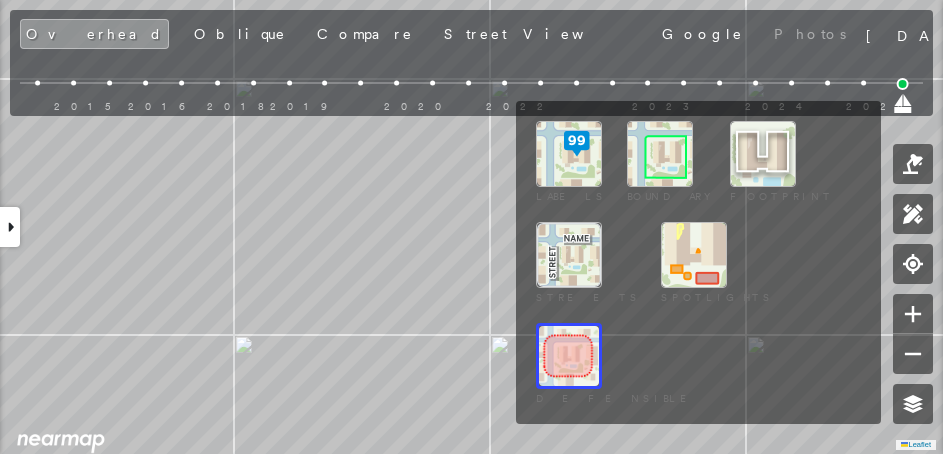 click at bounding box center (763, 154) 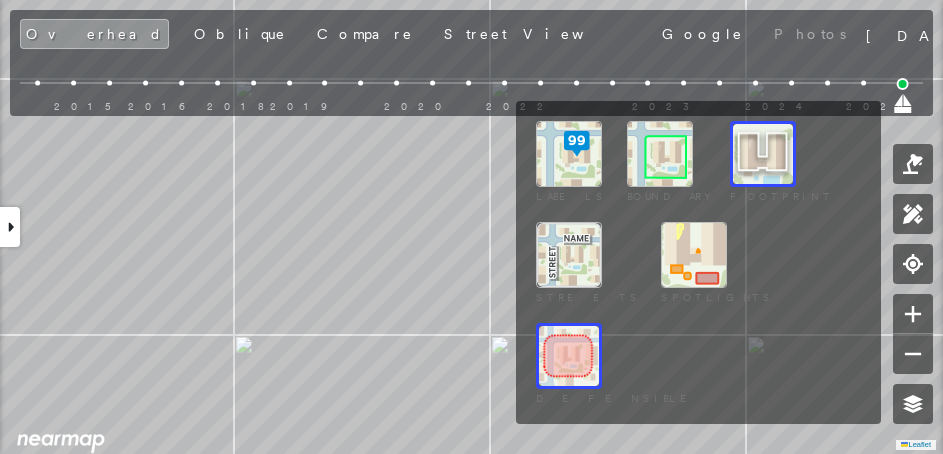 click at bounding box center (660, 154) 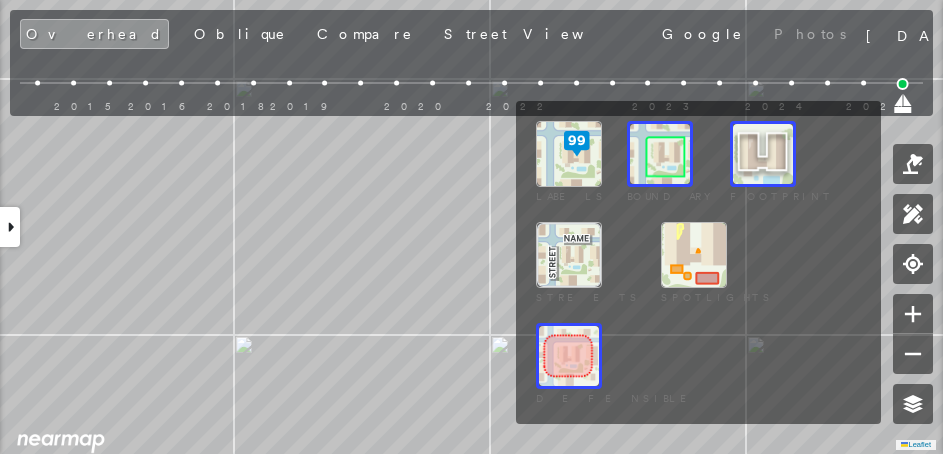 click at bounding box center (569, 154) 